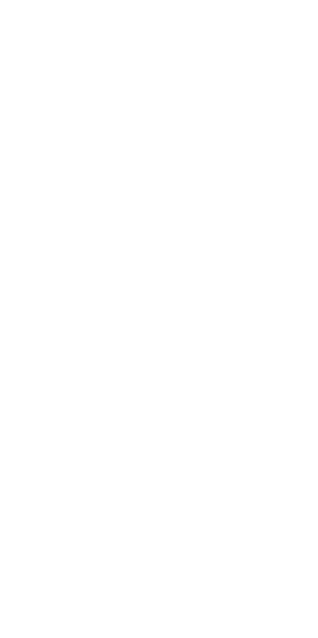 scroll, scrollTop: 0, scrollLeft: 0, axis: both 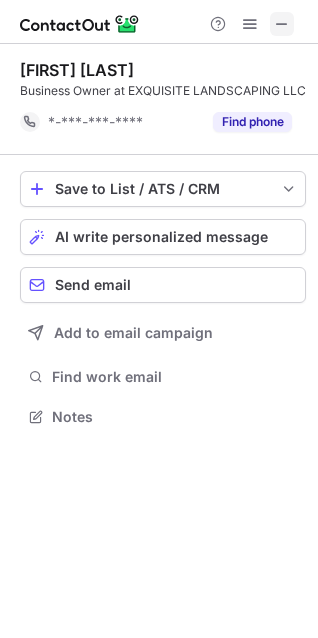 click at bounding box center [282, 24] 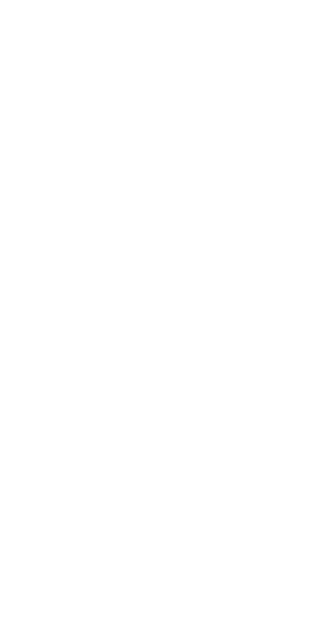 scroll, scrollTop: 0, scrollLeft: 0, axis: both 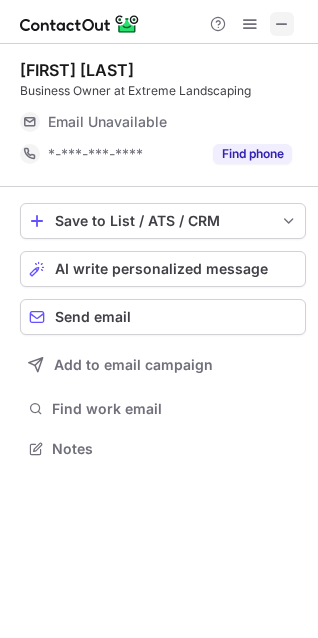 click at bounding box center [282, 24] 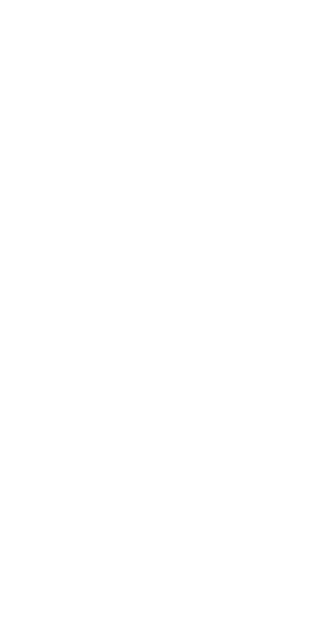 scroll, scrollTop: 0, scrollLeft: 0, axis: both 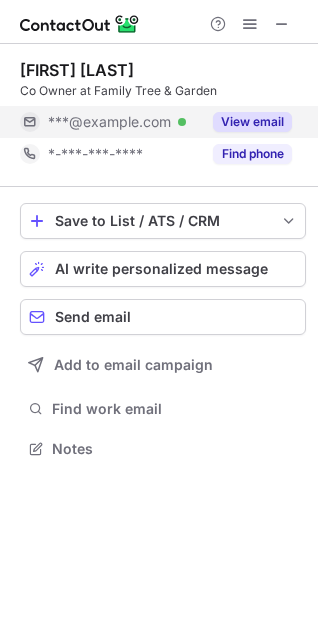 click on "View email" at bounding box center [252, 122] 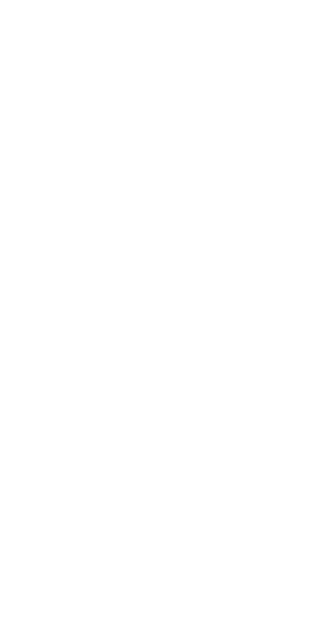 scroll, scrollTop: 0, scrollLeft: 0, axis: both 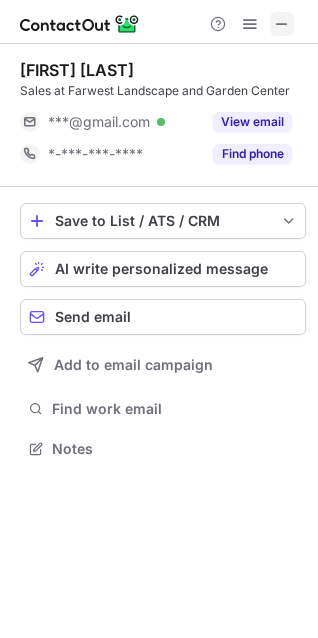 click at bounding box center (282, 24) 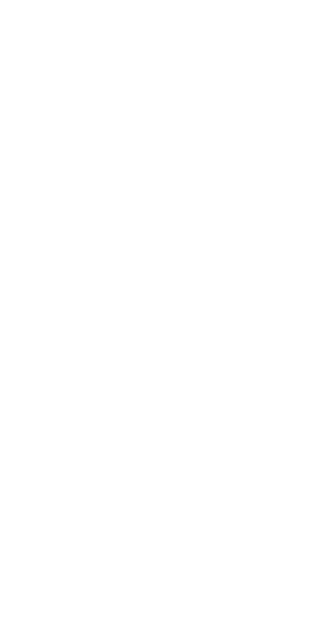 scroll, scrollTop: 0, scrollLeft: 0, axis: both 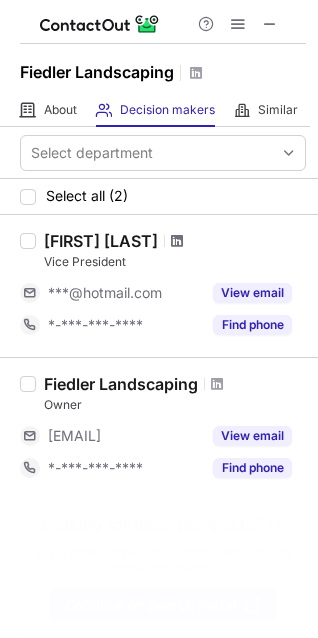click at bounding box center [177, 241] 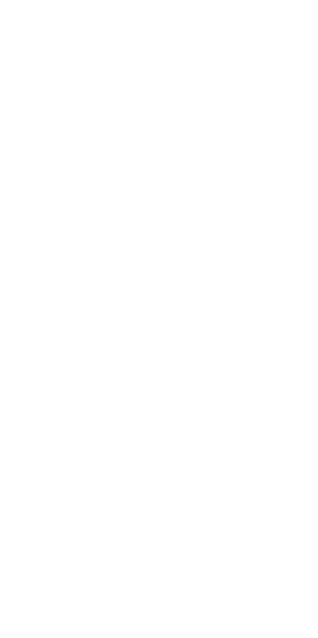 scroll, scrollTop: 0, scrollLeft: 0, axis: both 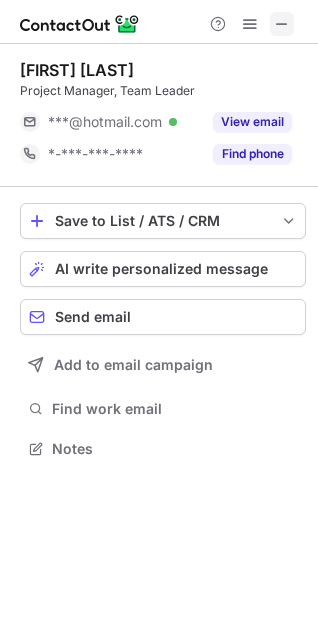 click at bounding box center [282, 24] 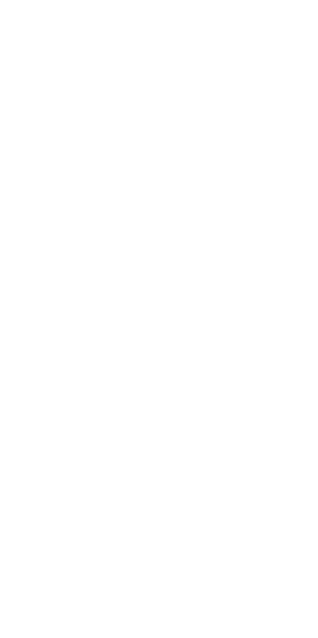 scroll, scrollTop: 0, scrollLeft: 0, axis: both 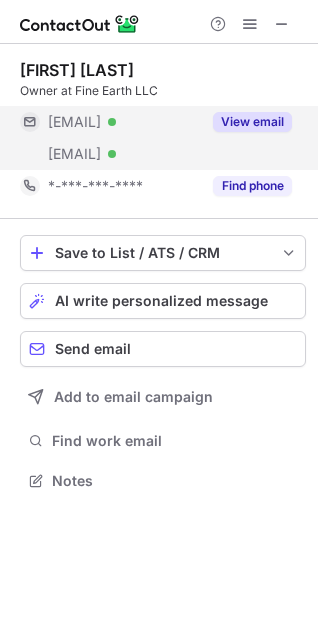 click on "View email" at bounding box center (252, 122) 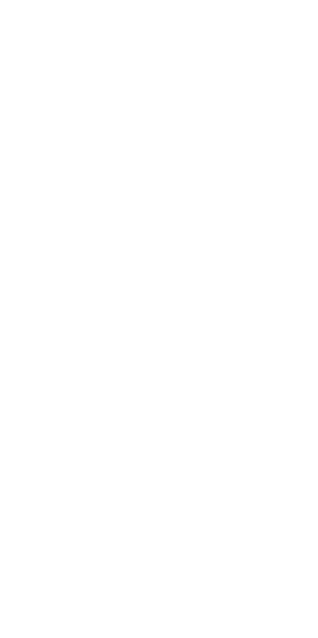 scroll, scrollTop: 0, scrollLeft: 0, axis: both 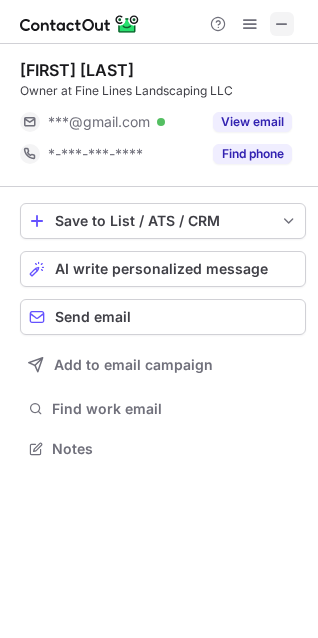 click at bounding box center [282, 24] 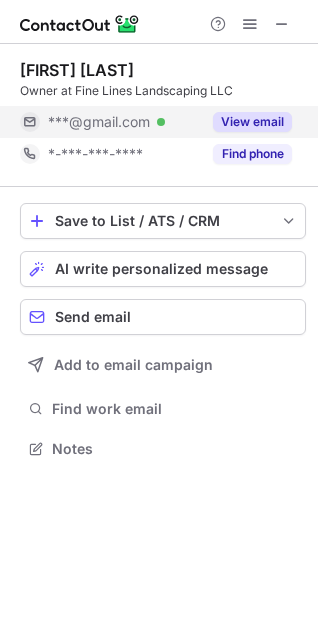 click on "View email" at bounding box center (252, 122) 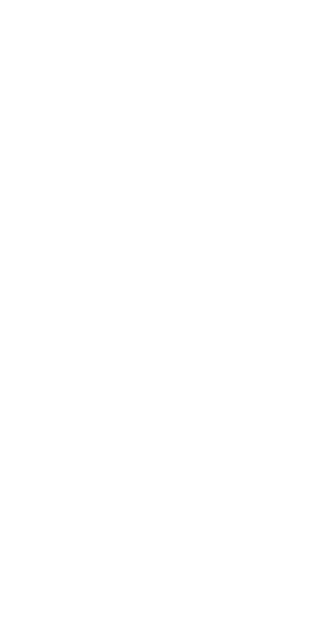 scroll, scrollTop: 0, scrollLeft: 0, axis: both 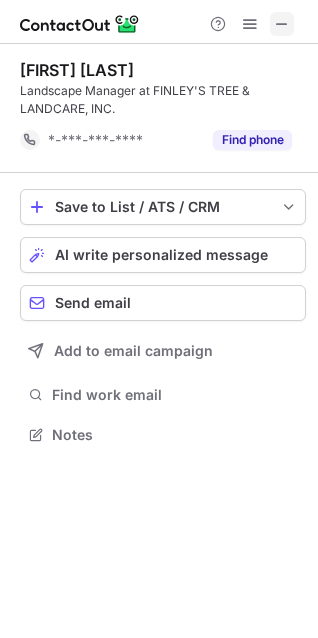 click at bounding box center (282, 24) 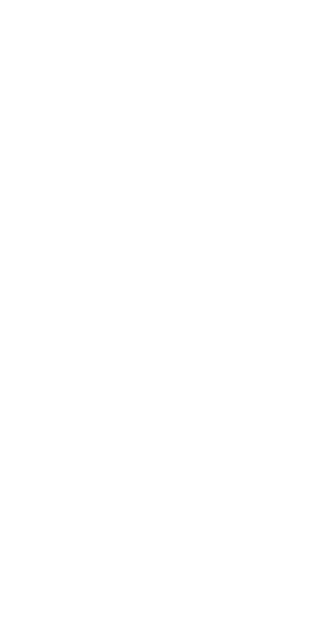 scroll, scrollTop: 0, scrollLeft: 0, axis: both 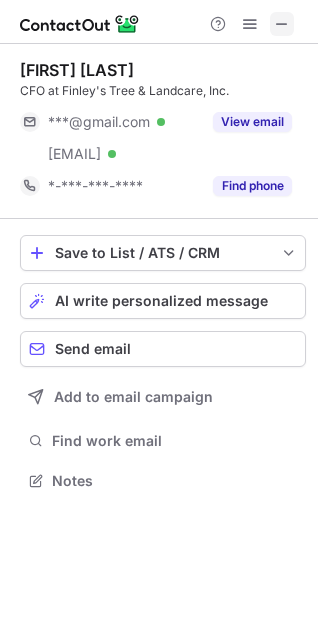 click at bounding box center (282, 24) 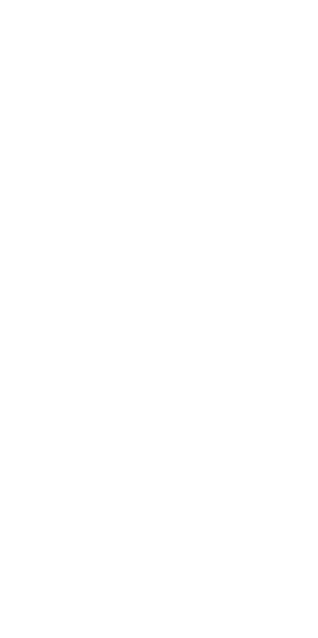scroll, scrollTop: 0, scrollLeft: 0, axis: both 